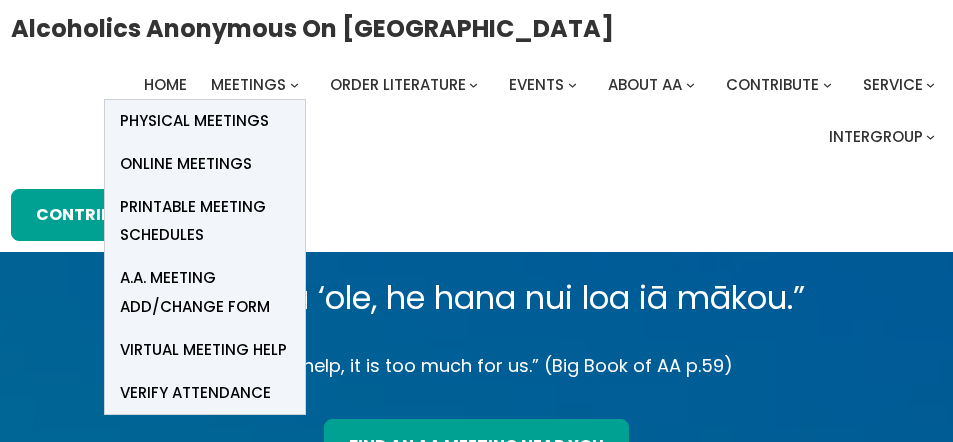scroll, scrollTop: 0, scrollLeft: 0, axis: both 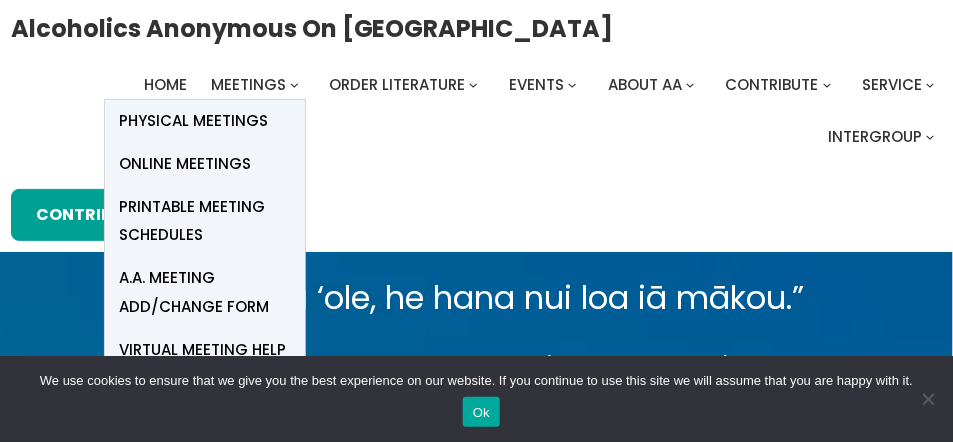 click on "Online Meetings" at bounding box center (186, 164) 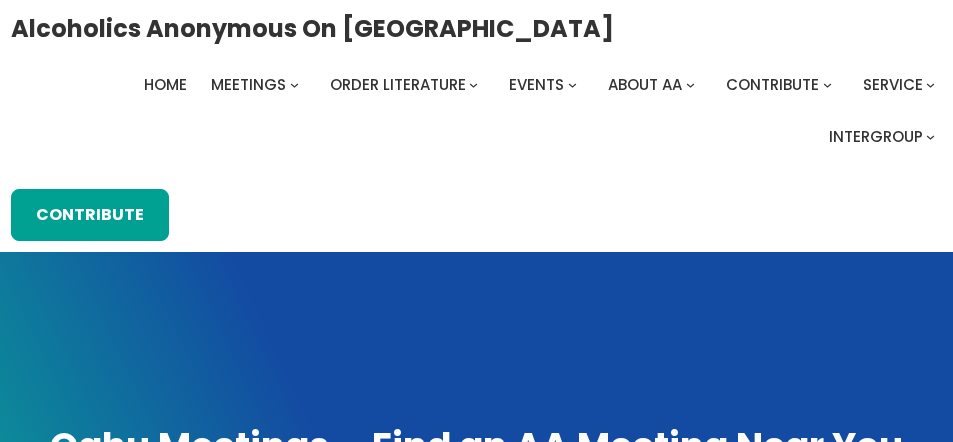 scroll, scrollTop: 0, scrollLeft: 0, axis: both 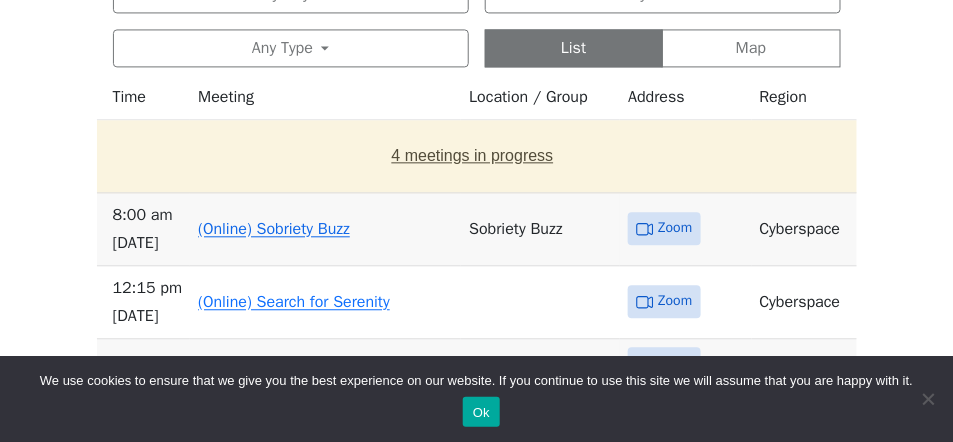 click on "4 meetings in progress" at bounding box center (473, 156) 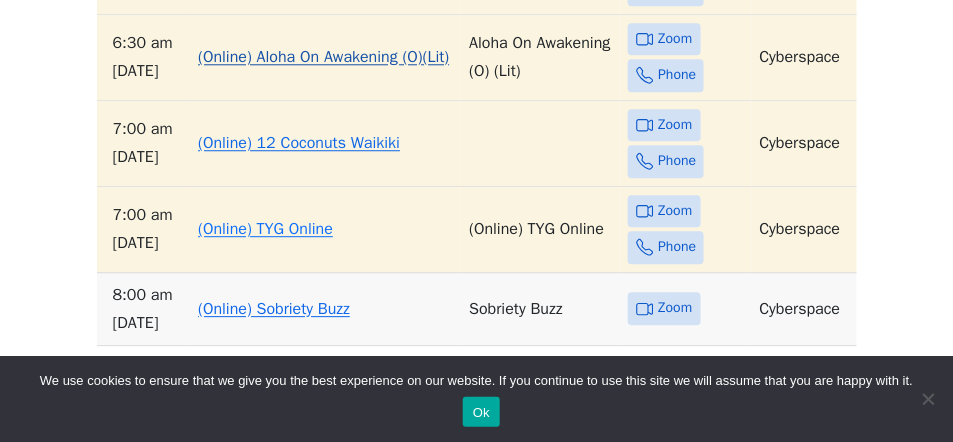 scroll, scrollTop: 1123, scrollLeft: 0, axis: vertical 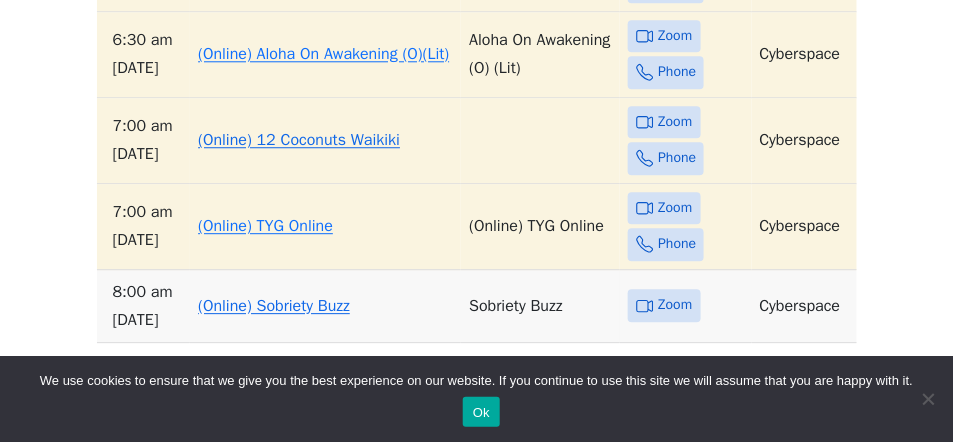 click on "(Online) 12 Coconuts Waikiki" at bounding box center (299, 140) 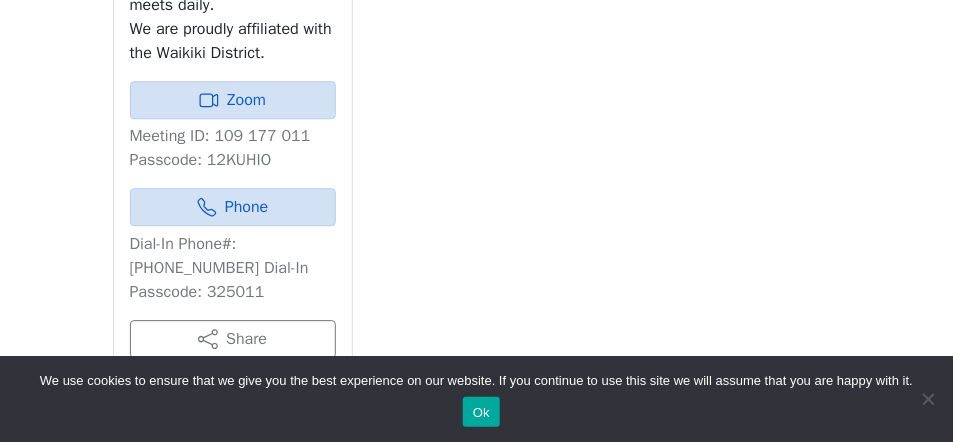 scroll, scrollTop: 769, scrollLeft: 0, axis: vertical 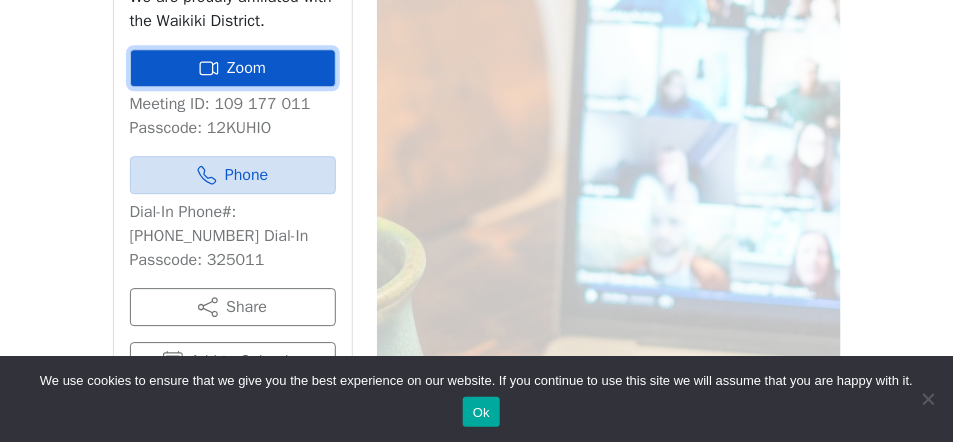 click 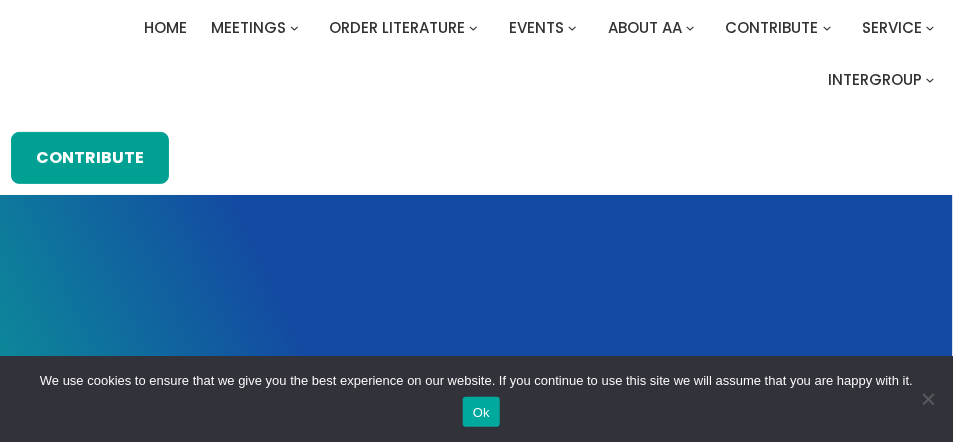 scroll, scrollTop: 0, scrollLeft: 0, axis: both 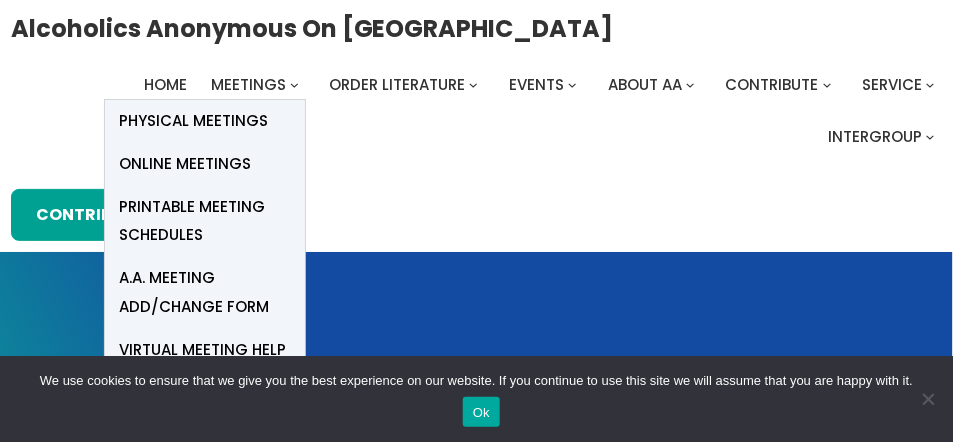 click on "Physical Meetings" at bounding box center [194, 121] 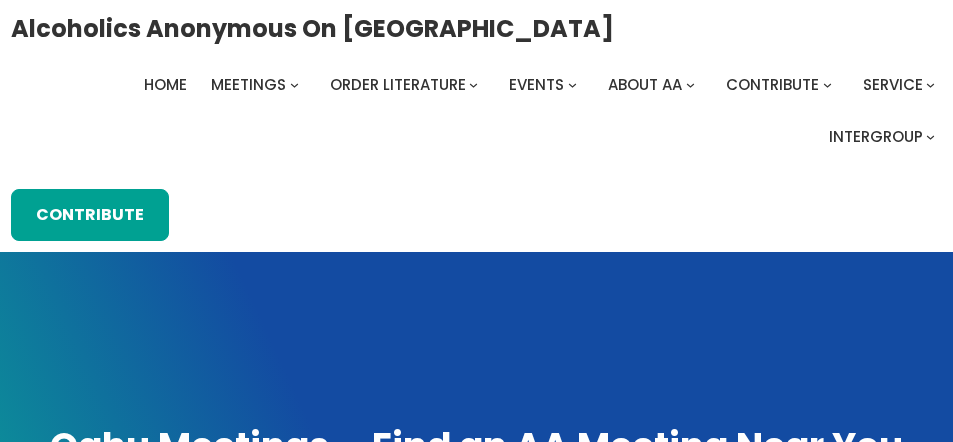 scroll, scrollTop: 0, scrollLeft: 0, axis: both 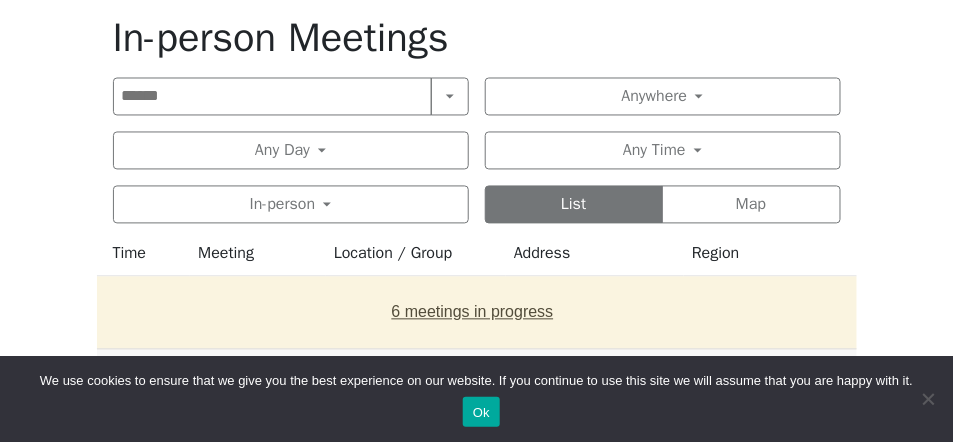 click on "6 meetings in progress" at bounding box center [473, 313] 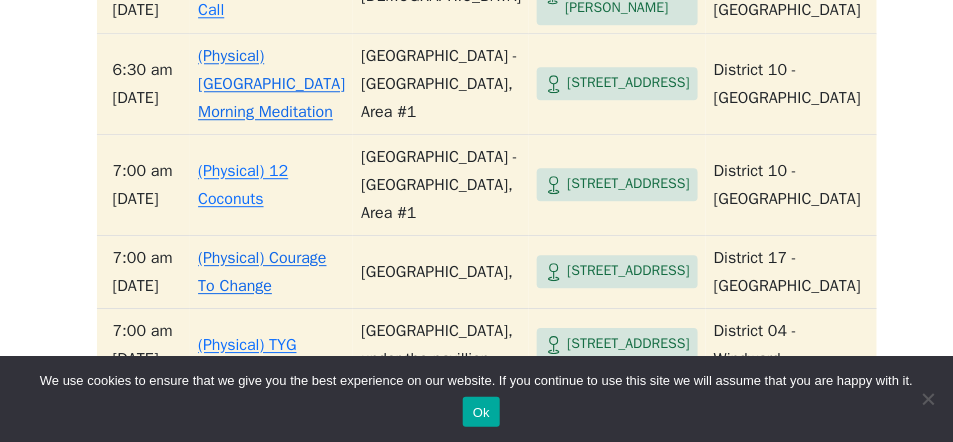 scroll, scrollTop: 1166, scrollLeft: 0, axis: vertical 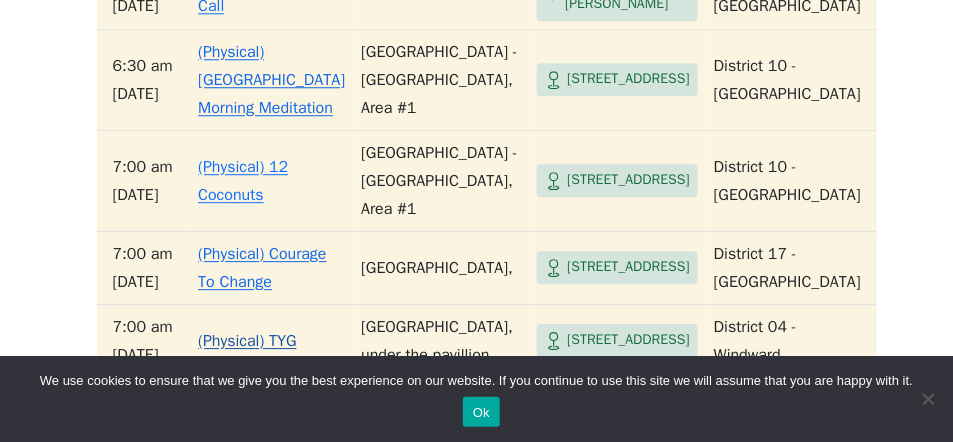 click on "7:00 AM" at bounding box center (148, 327) 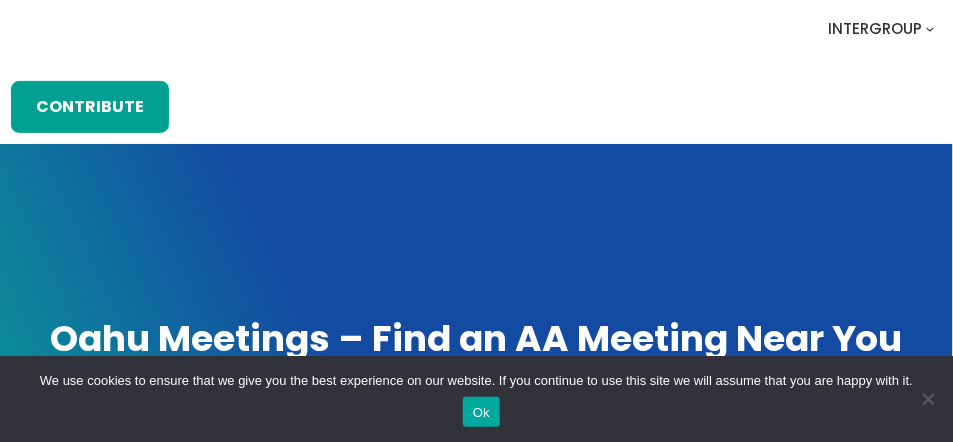 scroll, scrollTop: 80, scrollLeft: 0, axis: vertical 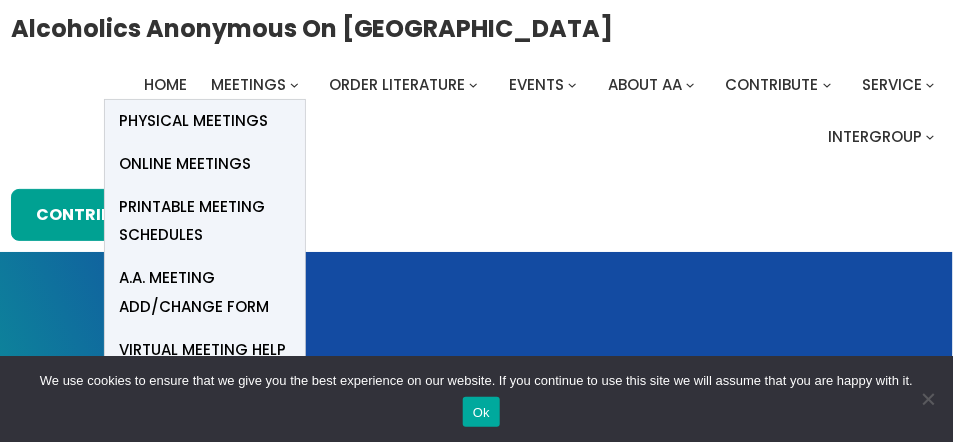 click on "Meetings" at bounding box center (248, 84) 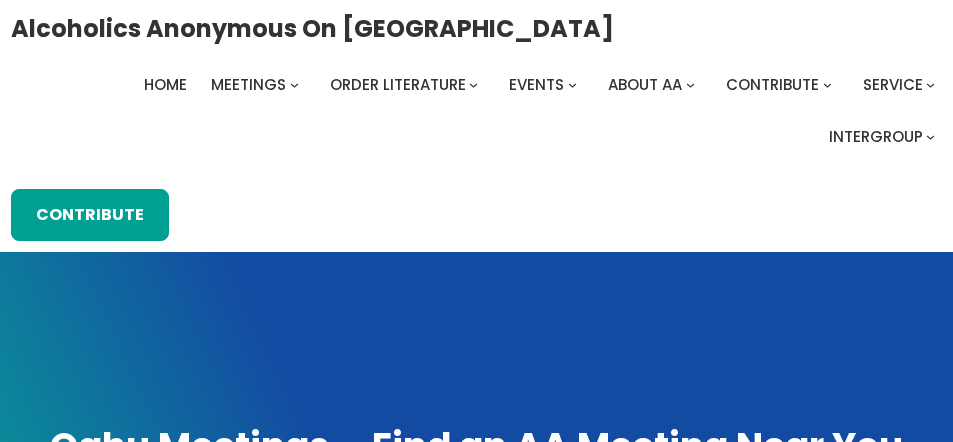 scroll, scrollTop: 0, scrollLeft: 0, axis: both 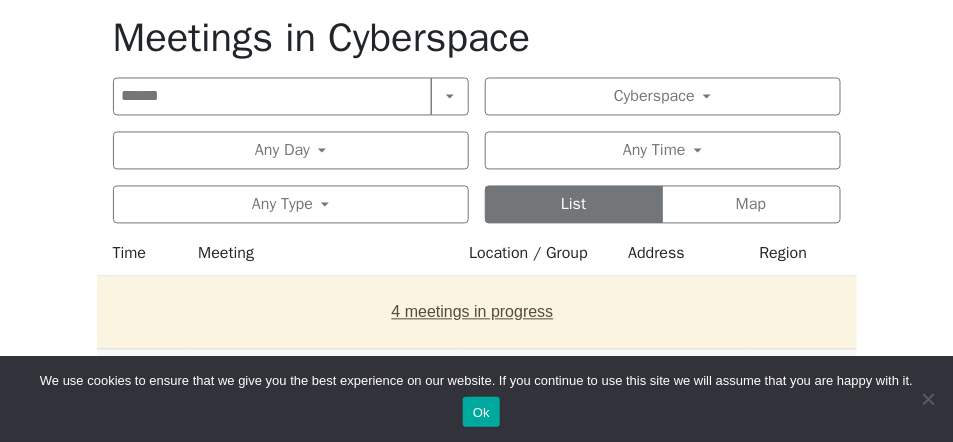click on "4 meetings in progress" at bounding box center (473, 313) 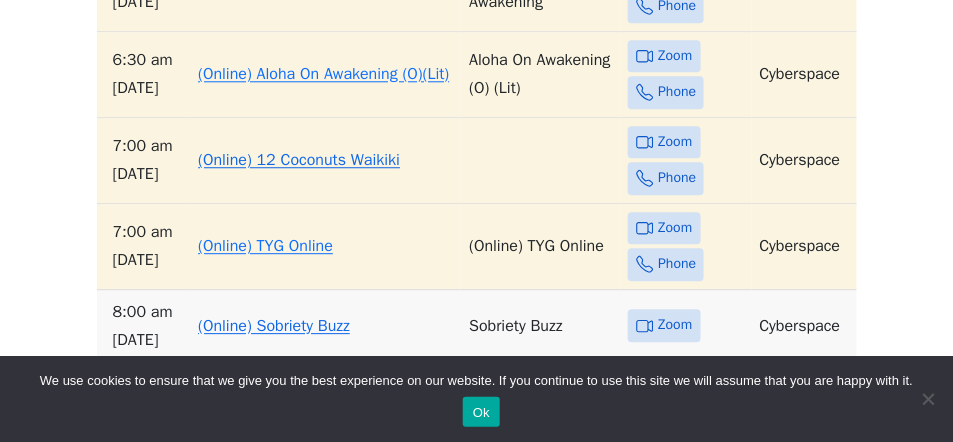 scroll, scrollTop: 1083, scrollLeft: 0, axis: vertical 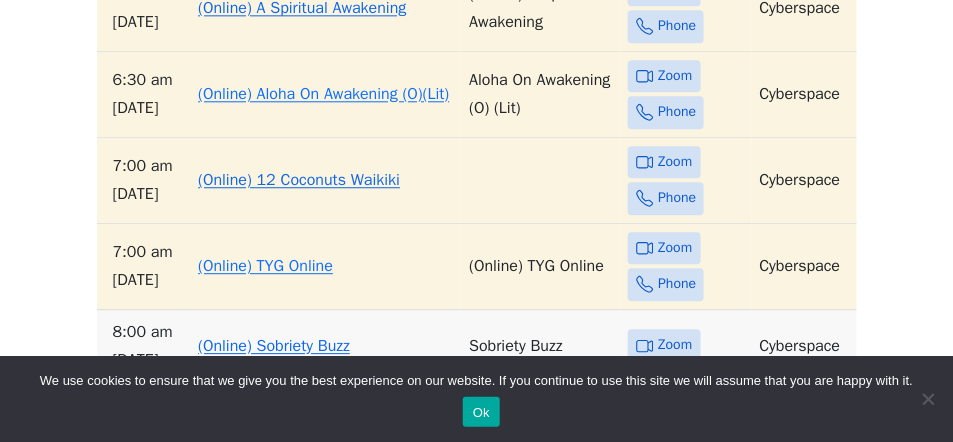 click on "(Online) 12 Coconuts Waikiki" at bounding box center (299, 180) 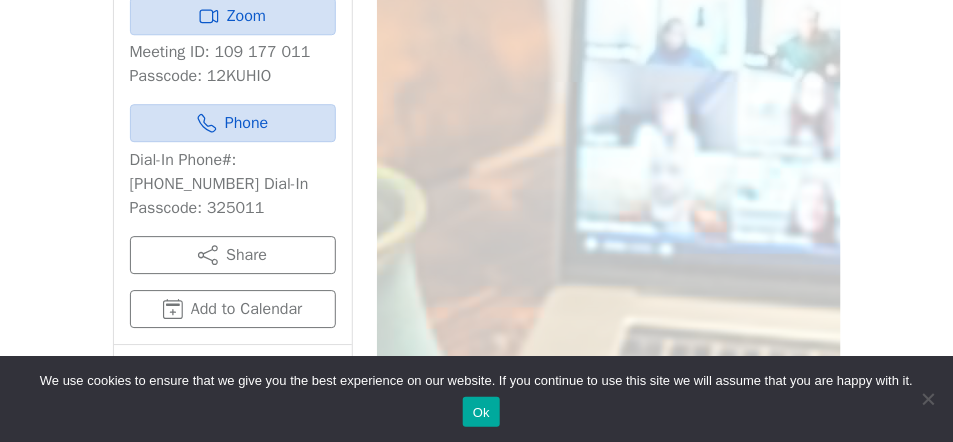 scroll, scrollTop: 1202, scrollLeft: 0, axis: vertical 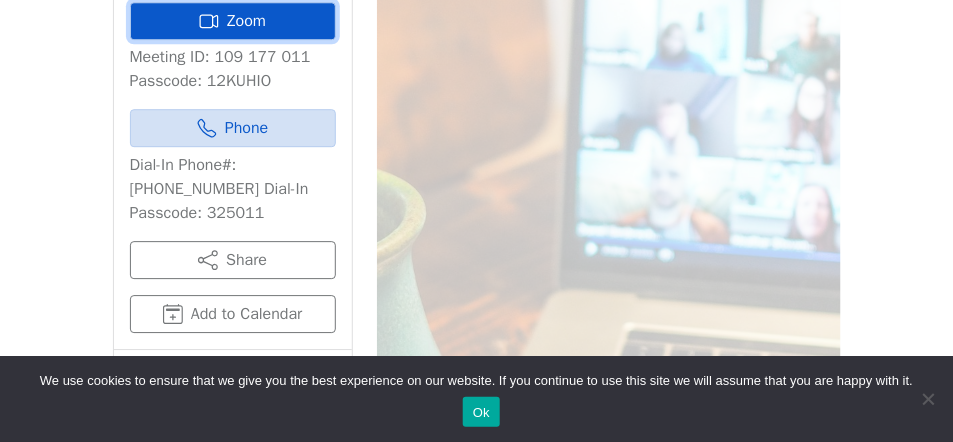 click on "Zoom" at bounding box center (233, 21) 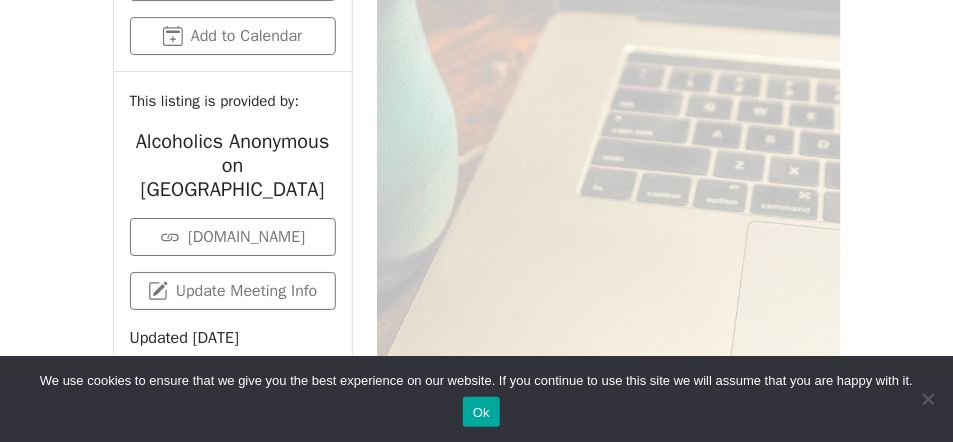 click on "If you know of a meeting listed here that NO LONGER MEETS, please call Central Office (808-946-1438) so we can remove it. To list a new meeting, submit an Add/Change Form under the Meetings drop-down menu.
(Online) 12 Coconuts Waikiki Back to Meetings Meeting Information Monday 7:00 AM – 8:00 AM HST Online Open Speaker/Discussion 12 Coconuts Waikiki Online meets daily. We are proudly affiliated with the Waikiki District. Zoom Meeting ID: 109 177 011 Passcode: 12KUHIO Phone Dial-In Phone#: +1-253-215-8782 Dial-In Passcode: 325011 Share Add to Calendar This listing is provided by: Alcoholics Anonymous on Oahu oahuaa.org Update Meeting Info Updated 6/15/2024" at bounding box center (477, -211) 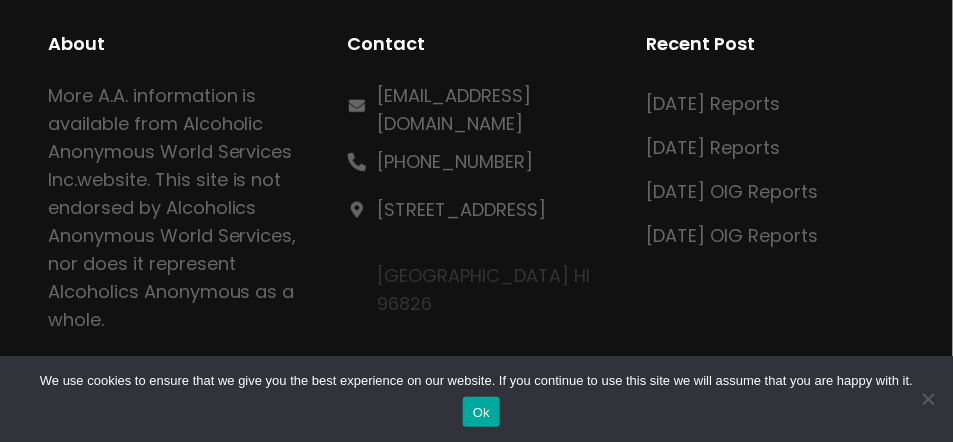 scroll, scrollTop: 2027, scrollLeft: 0, axis: vertical 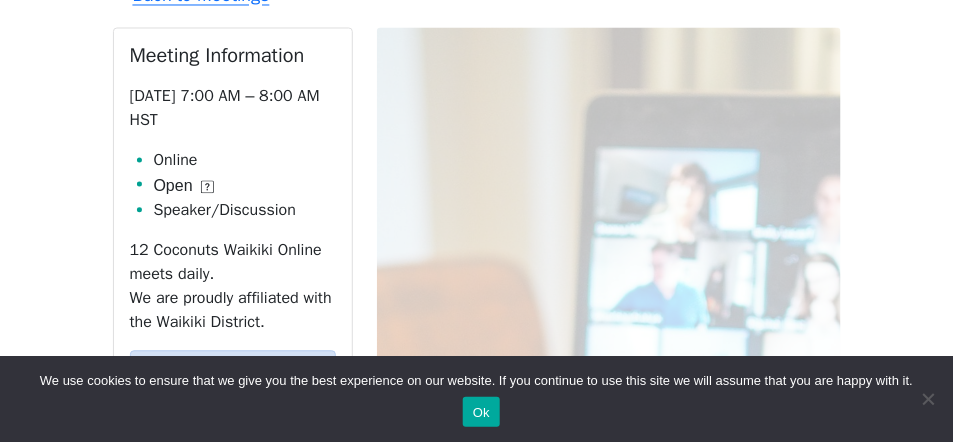 click on "If you know of a meeting listed here that NO LONGER MEETS, please call Central Office (808-946-1438) so we can remove it. To list a new meeting, submit an Add/Change Form under the Meetings drop-down menu.
(Online) 12 Coconuts Waikiki Back to Meetings Meeting Information Monday 7:00 AM – 8:00 AM HST Online Open Speaker/Discussion 12 Coconuts Waikiki Online meets daily. We are proudly affiliated with the Waikiki District. Zoom Meeting ID: 109 177 011 Passcode: 12KUHIO Phone Dial-In Phone#: +1-253-215-8782 Dial-In Passcode: 325011 Share Add to Calendar This listing is provided by: Alcoholics Anonymous on Oahu oahuaa.org Update Meeting Info Updated 6/15/2024" at bounding box center [477, 415] 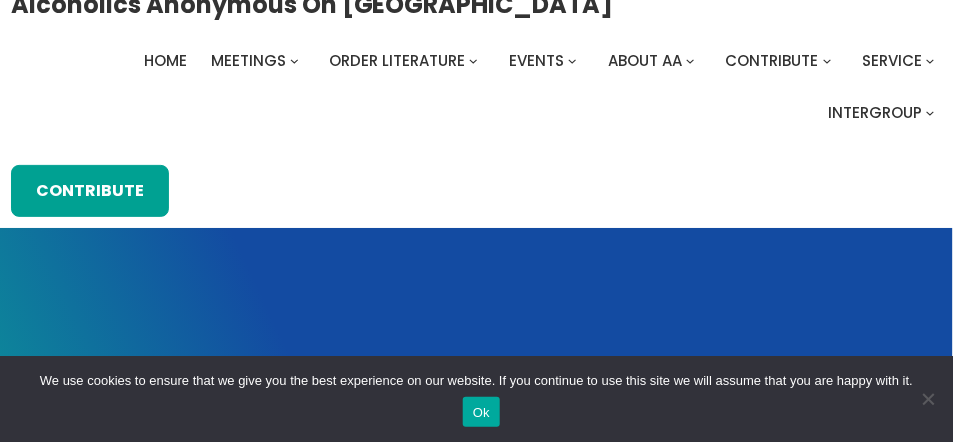 scroll, scrollTop: 0, scrollLeft: 0, axis: both 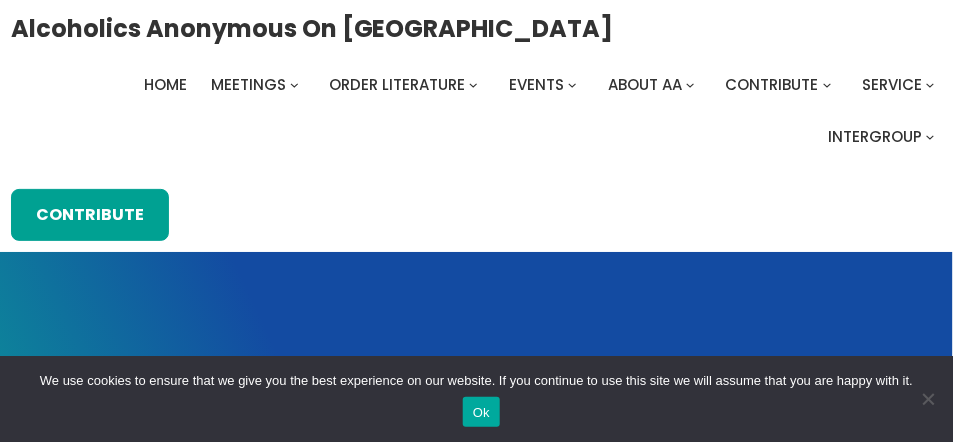 click on "Home" at bounding box center [165, 84] 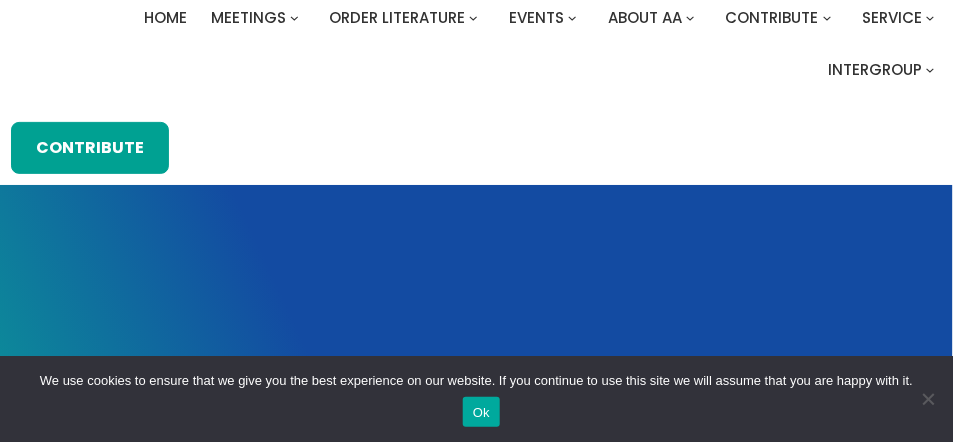 scroll, scrollTop: 67, scrollLeft: 0, axis: vertical 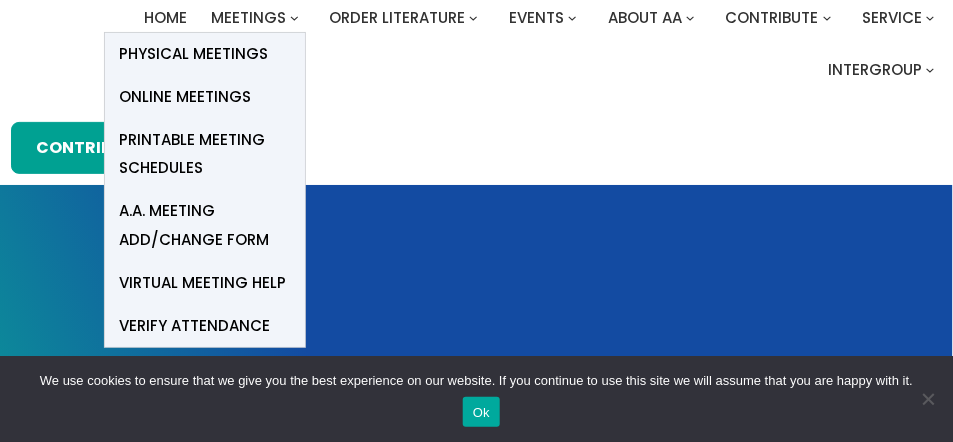 click on "Virtual Meeting Help" at bounding box center (203, 283) 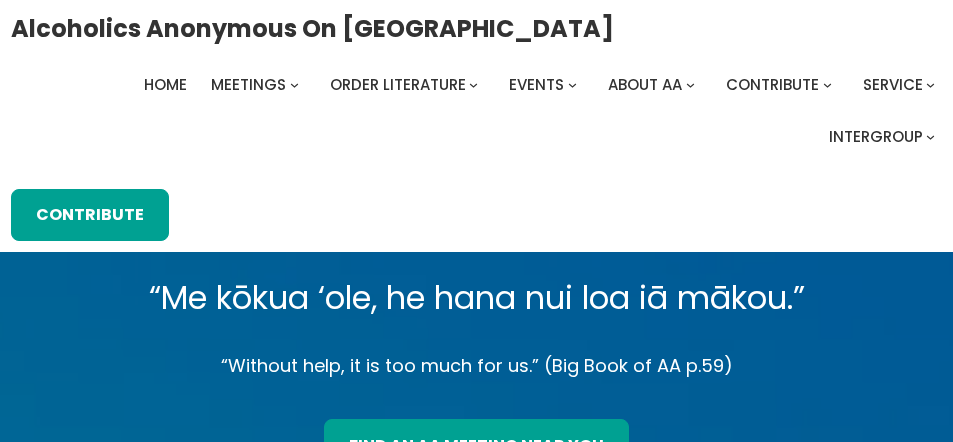 scroll, scrollTop: 0, scrollLeft: 0, axis: both 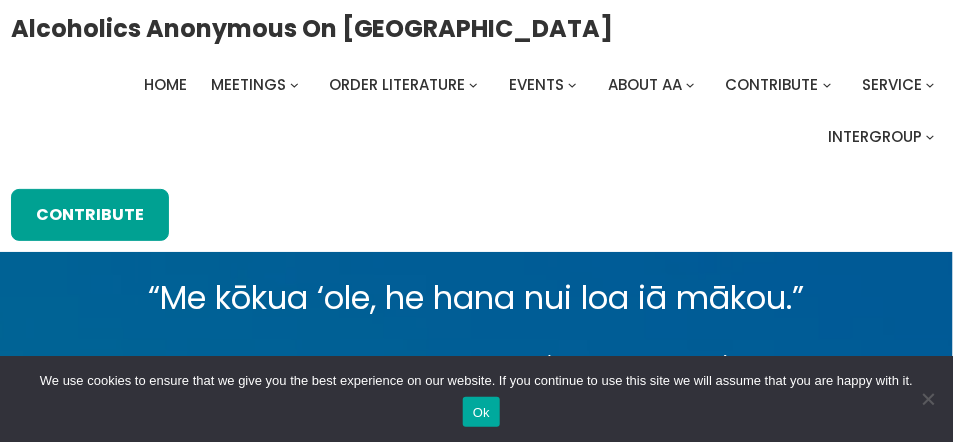click on "Home" at bounding box center (165, 84) 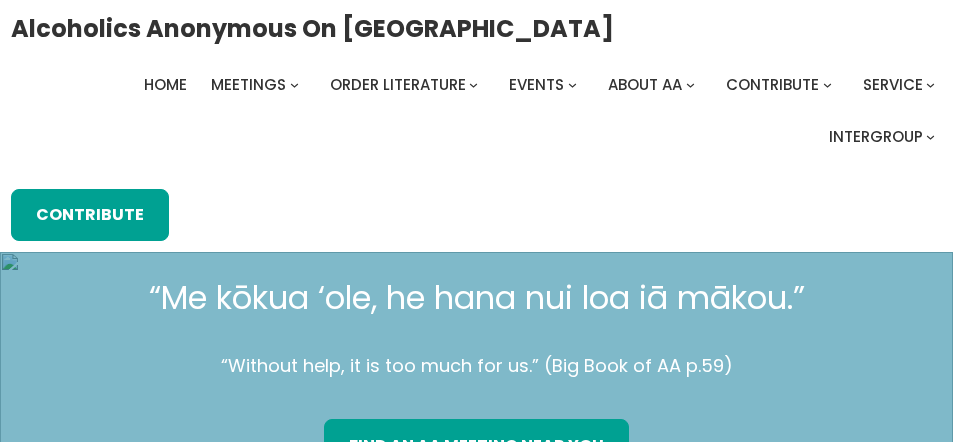 scroll, scrollTop: 0, scrollLeft: 0, axis: both 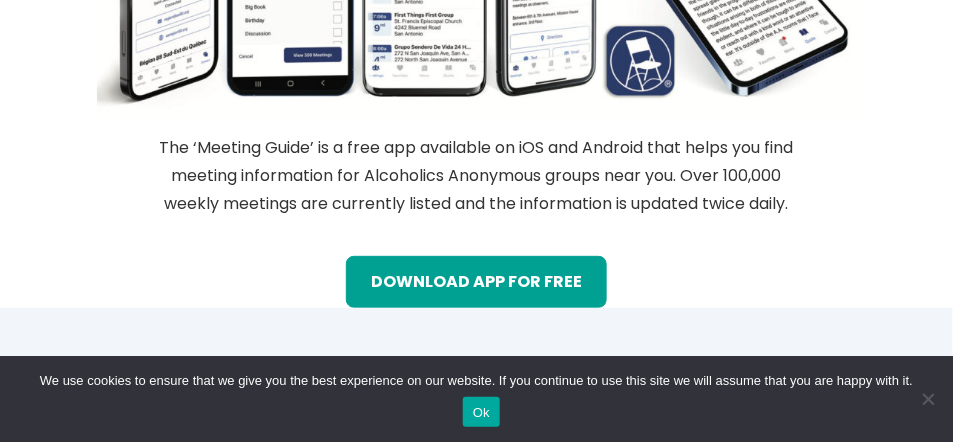 click on "The ‘Meeting Guide’ is a free app available on iOS and Android that helps you find meeting information for Alcoholics Anonymous groups near you. Over 100,000 weekly meetings are currently listed and the information is updated twice daily.
download app for free
About This Site
February 16, 2016
More A.A. information is available from Alcoholic Anonymous World Services Inc.  website . This site is not endorsed by Alcoholics Anonymous World Services, nor does it represent Alcoholics Anonymous as a whole.
Oahu Central Office Contributions
February 16, 2016
We ask that group treasurers include Group Name (as it appears in the meeting schedule), day, and time so we can maintain our records properly.
Contributions may be mailed to: O`ahu Intergroup of Hawai`i, Inc. P.O. Box 2384 Honolulu, HI 96804
contribute
Oahu Central Office Bookstore
February 16, 2016
Sunday Closed" at bounding box center (477, 581) 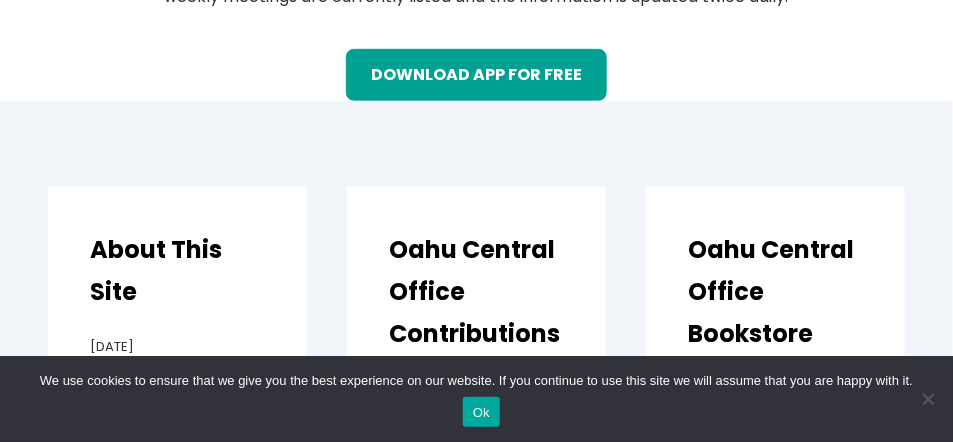 scroll, scrollTop: 3604, scrollLeft: 0, axis: vertical 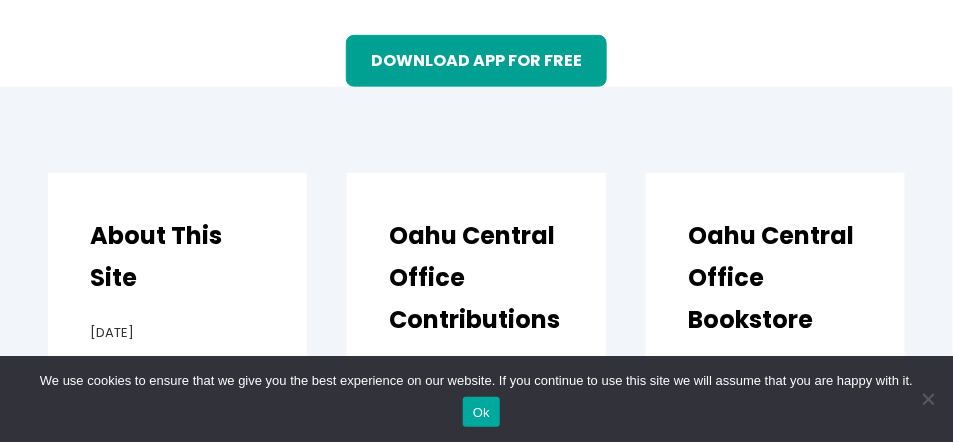 click on "About This Site
February 16, 2016
More A.A. information is available from Alcoholic Anonymous World Services Inc.  website . This site is not endorsed by Alcoholics Anonymous World Services, nor does it represent Alcoholics Anonymous as a whole.
Oahu Central Office Contributions
February 16, 2016
We ask that group treasurers include Group Name (as it appears in the meeting schedule), day, and time so we can maintain our records properly.
Contributions may be mailed to: O`ahu Intergroup of Hawai`i, Inc. P.O. Box 2384 Honolulu, HI 96804
contribute
Oahu Central Office Bookstore
February 16, 2016
Email orders to:  manager@oahucentraloffice.com Monday – Friday 9:00a – 5:00p Saturday Closed Sunday Closed
order literature" at bounding box center (476, 605) 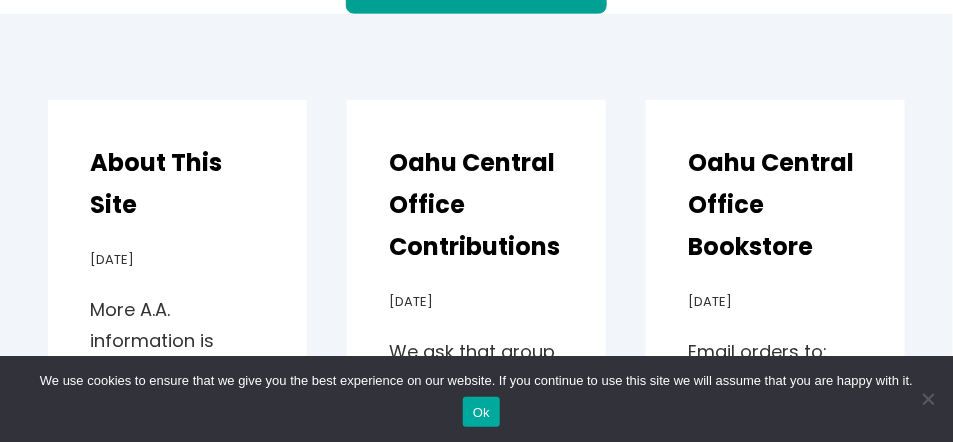 click on "About This Site
February 16, 2016
More A.A. information is available from Alcoholic Anonymous World Services Inc.  website . This site is not endorsed by Alcoholics Anonymous World Services, nor does it represent Alcoholics Anonymous as a whole.
Oahu Central Office Contributions
February 16, 2016
We ask that group treasurers include Group Name (as it appears in the meeting schedule), day, and time so we can maintain our records properly.
Contributions may be mailed to: O`ahu Intergroup of Hawai`i, Inc. P.O. Box 2384 Honolulu, HI 96804
contribute
Oahu Central Office Bookstore
February 16, 2016
Email orders to:  manager@oahucentraloffice.com Monday – Friday 9:00a – 5:00p Saturday Closed Sunday Closed
order literature" at bounding box center (476, 532) 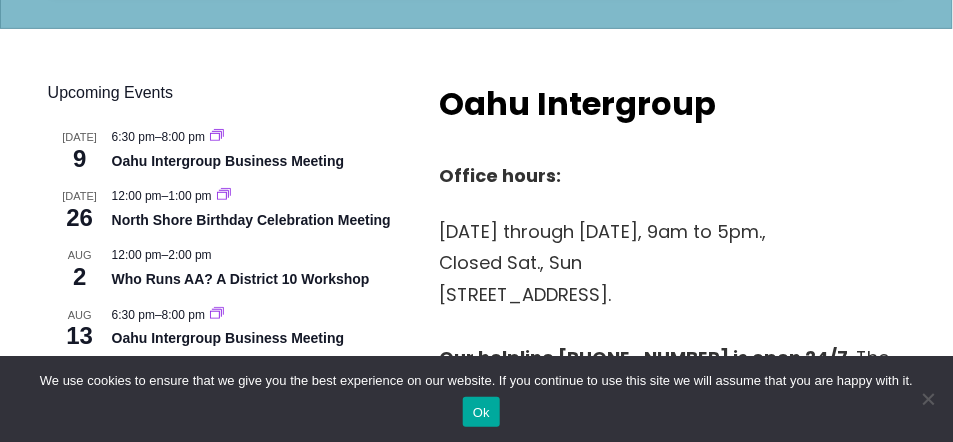 scroll, scrollTop: 1843, scrollLeft: 0, axis: vertical 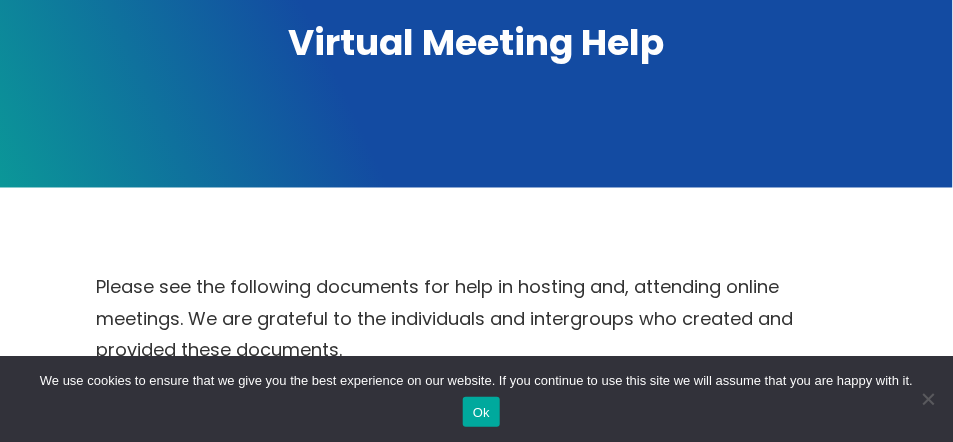 click on "Ok" at bounding box center (481, 412) 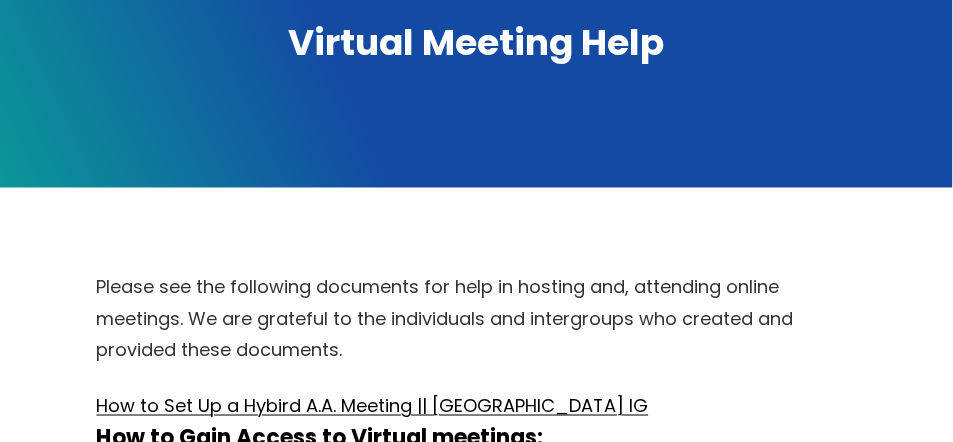 scroll, scrollTop: 790, scrollLeft: 0, axis: vertical 